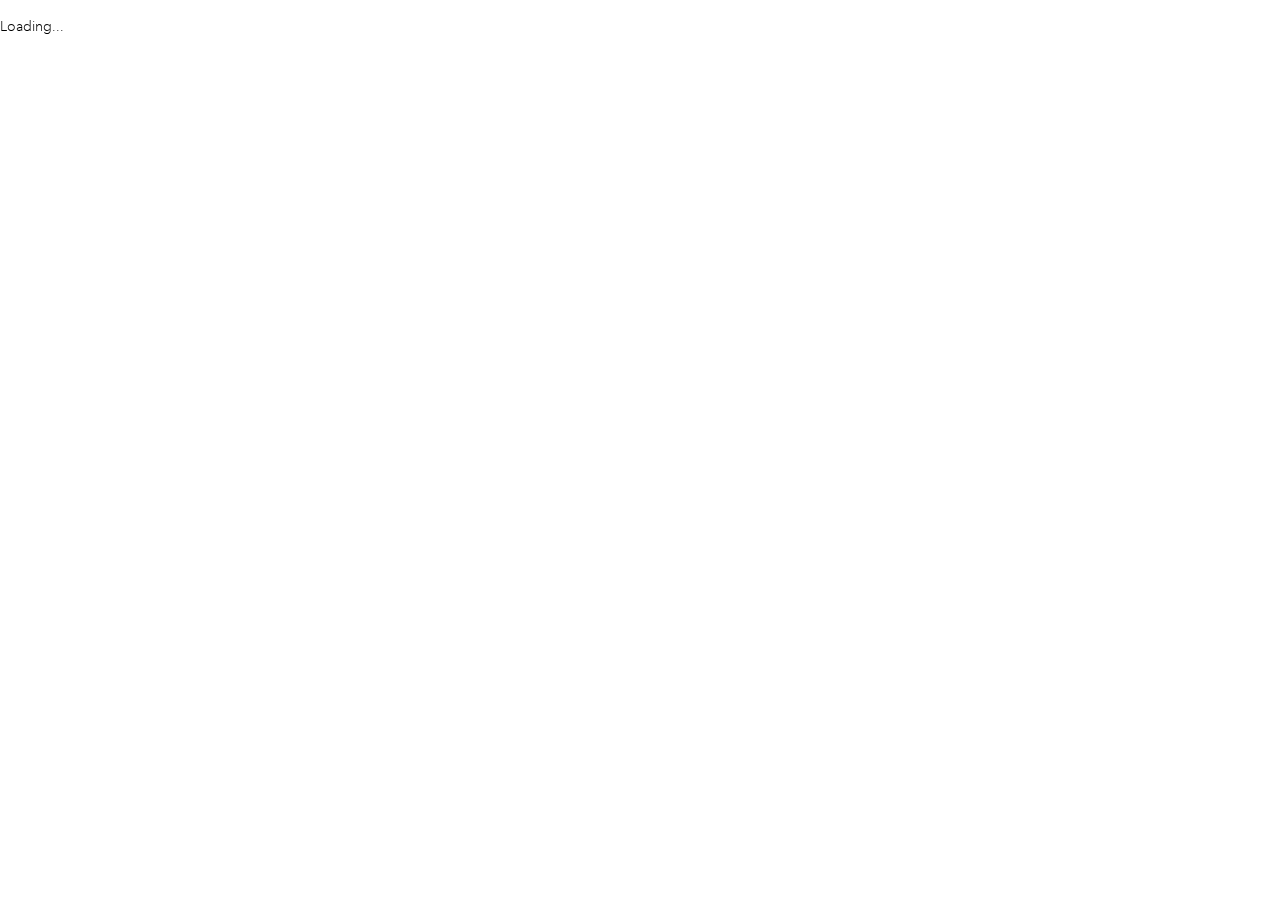scroll, scrollTop: 0, scrollLeft: 0, axis: both 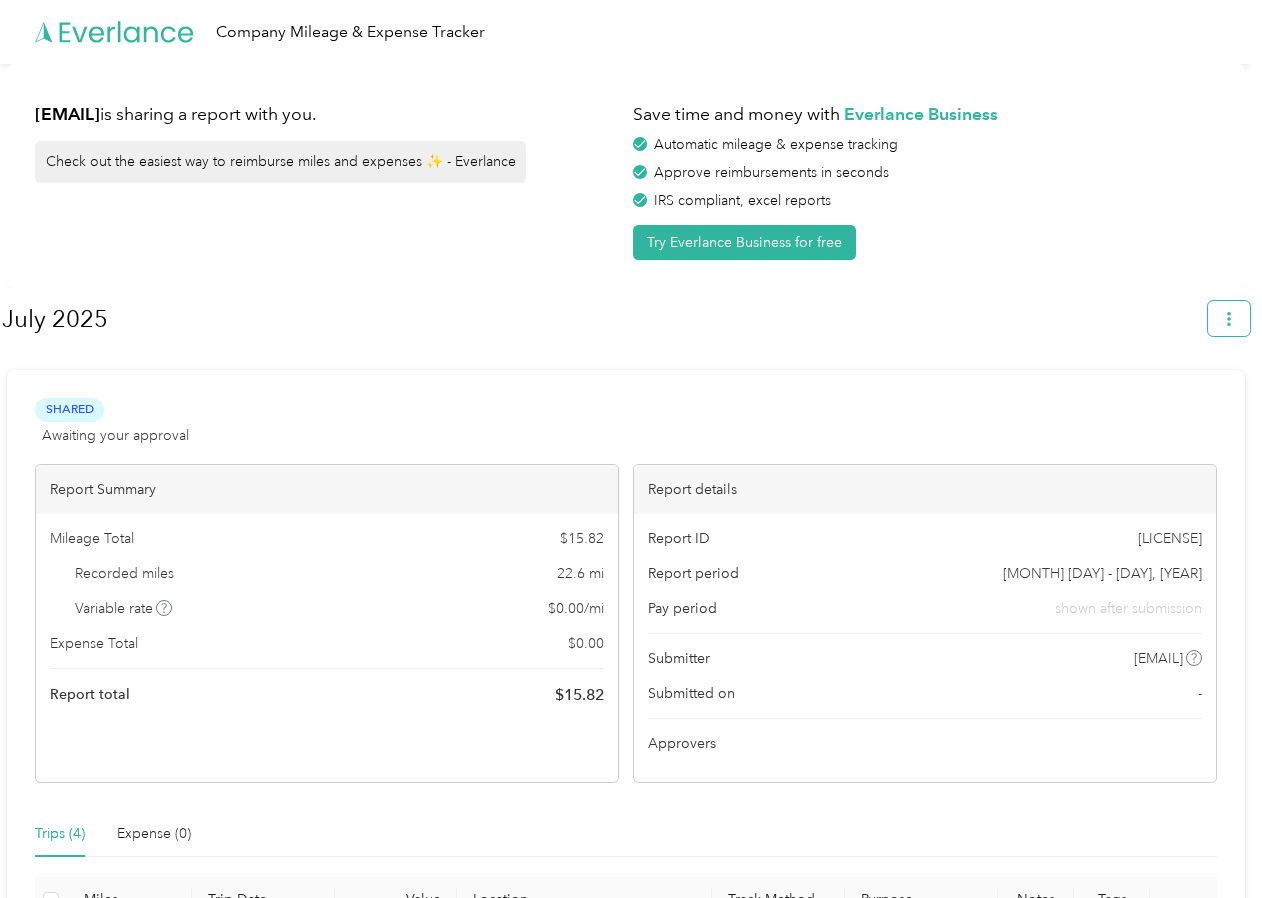 click 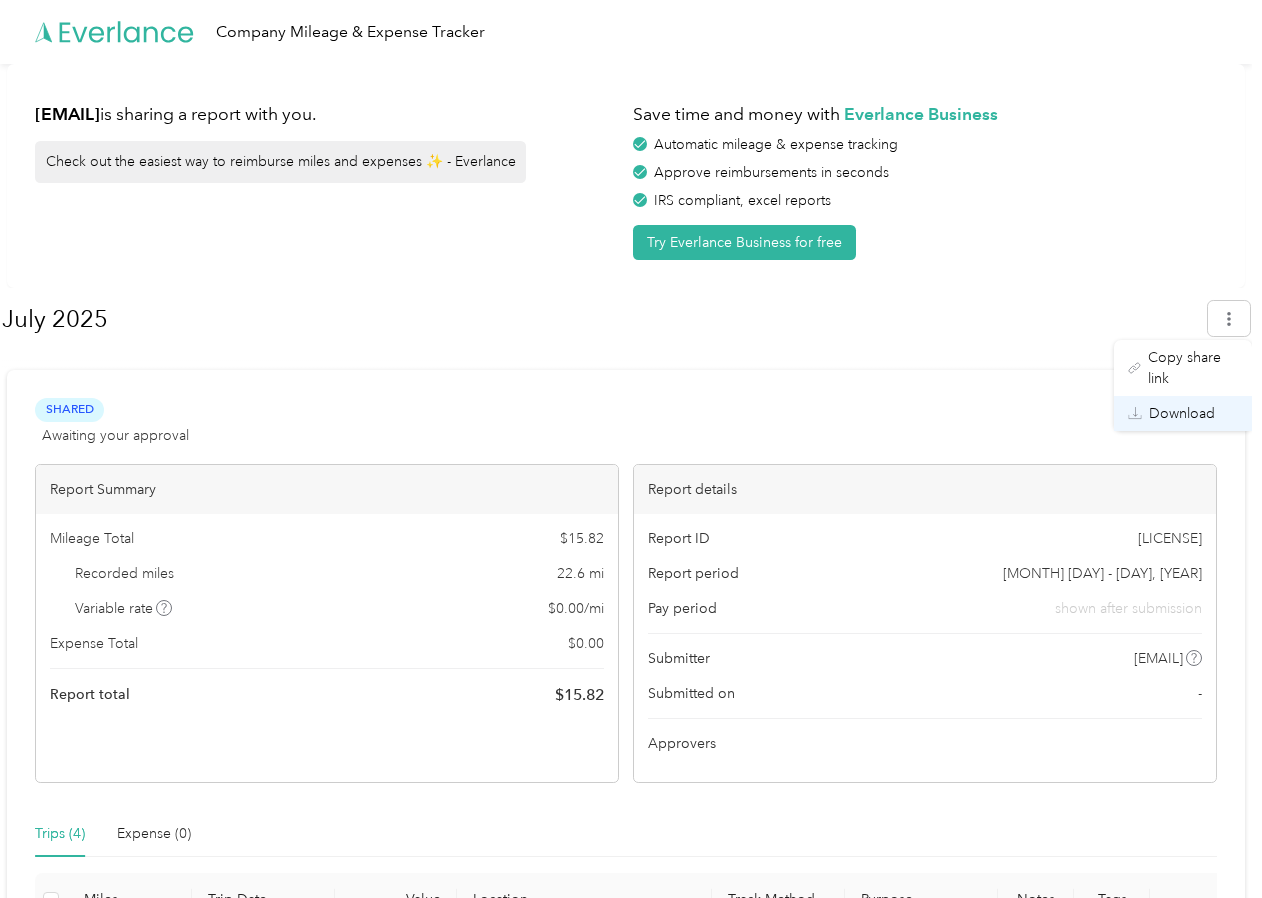 click on "Download" at bounding box center [1182, 413] 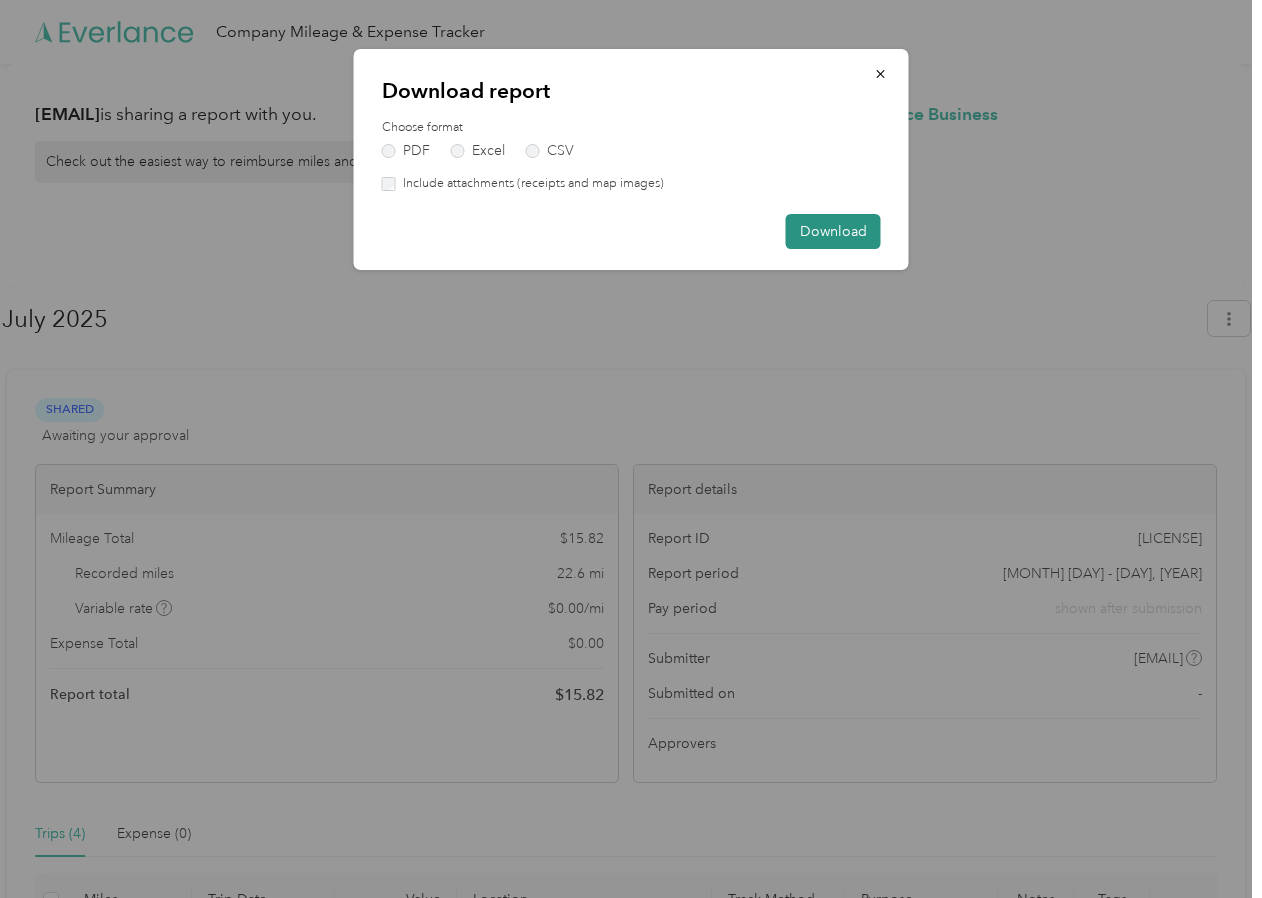 click on "Download" at bounding box center (833, 231) 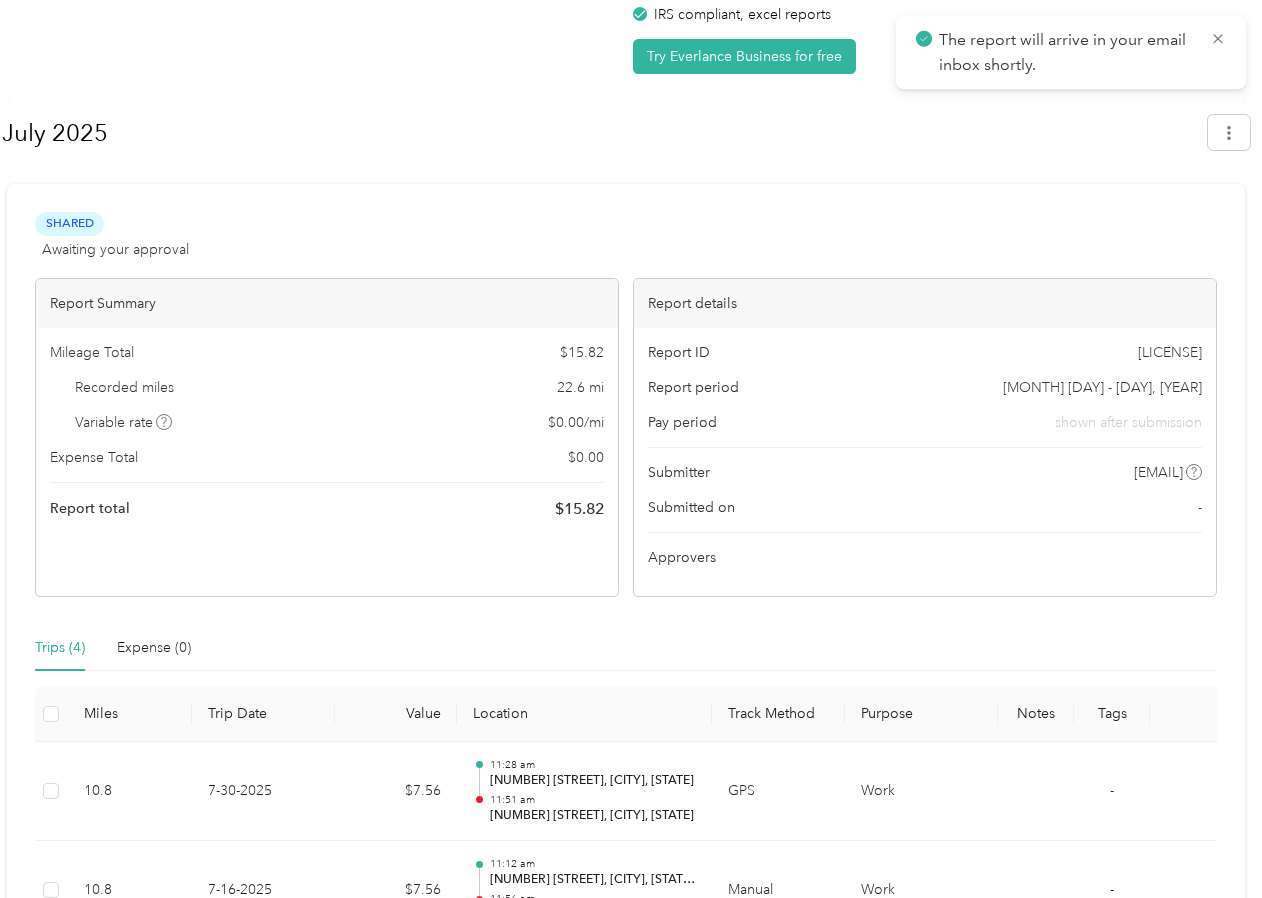 scroll, scrollTop: 200, scrollLeft: 0, axis: vertical 